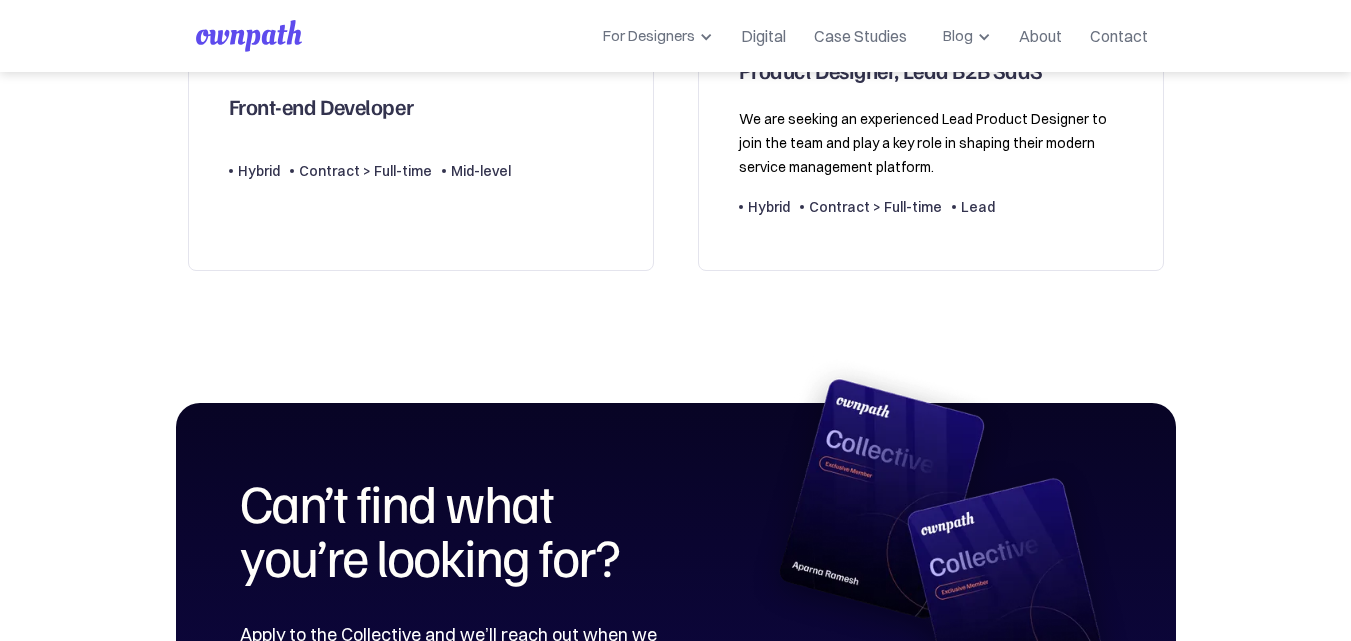 scroll, scrollTop: 800, scrollLeft: 0, axis: vertical 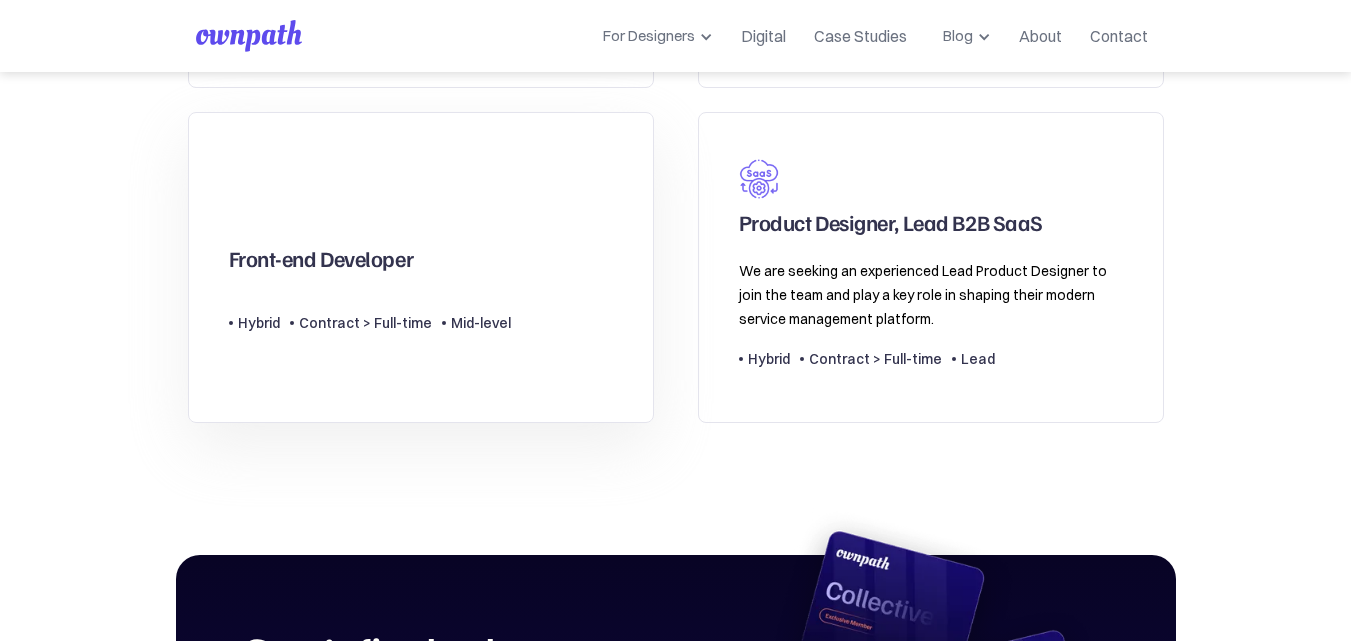 click on "Contract > Full-time" at bounding box center (365, 323) 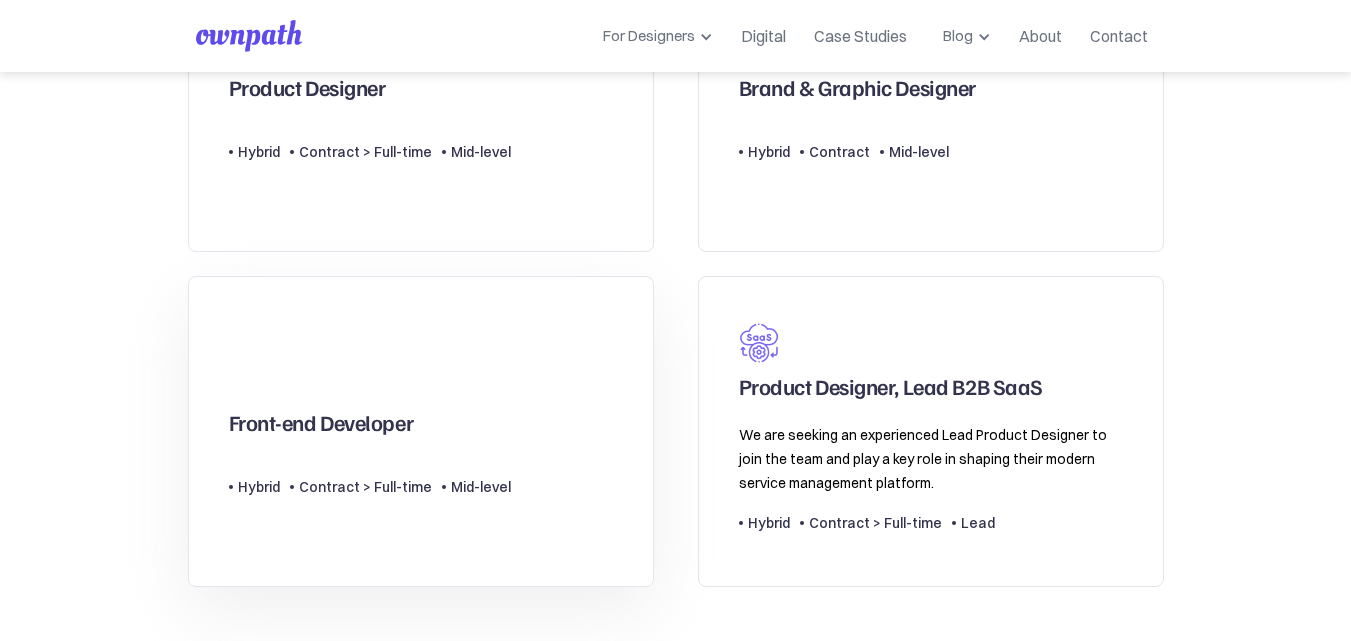 scroll, scrollTop: 533, scrollLeft: 0, axis: vertical 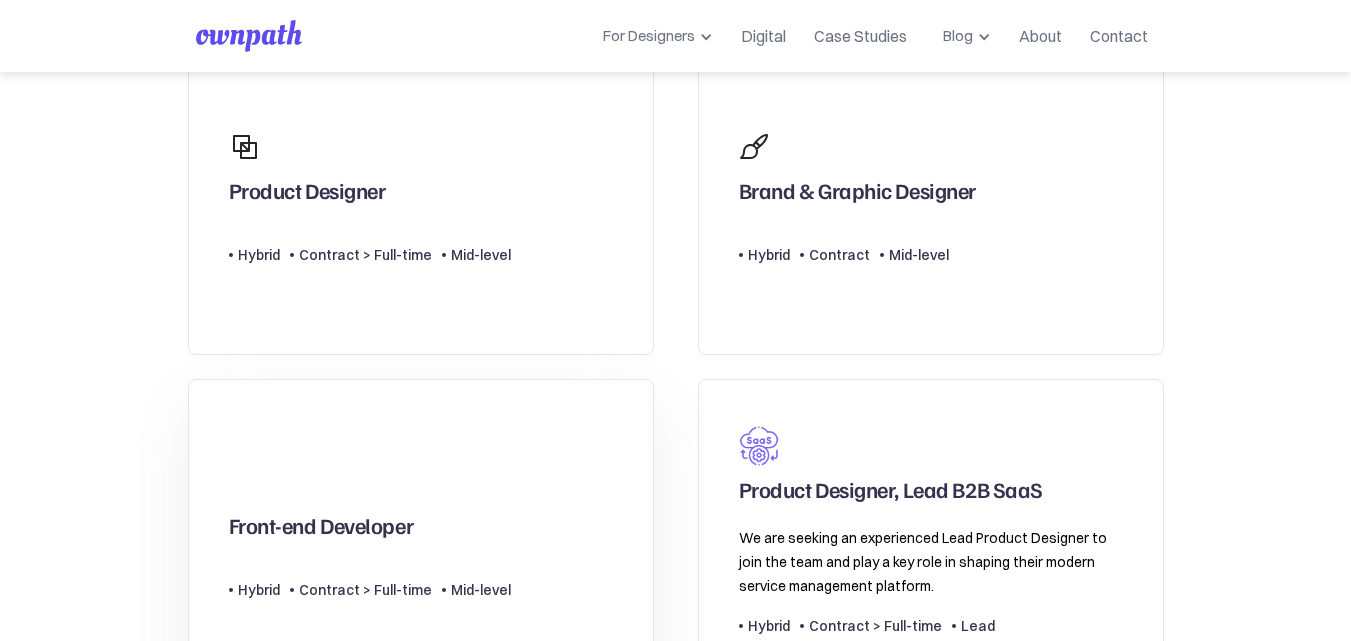 click on "Front-end Developer" at bounding box center (321, 530) 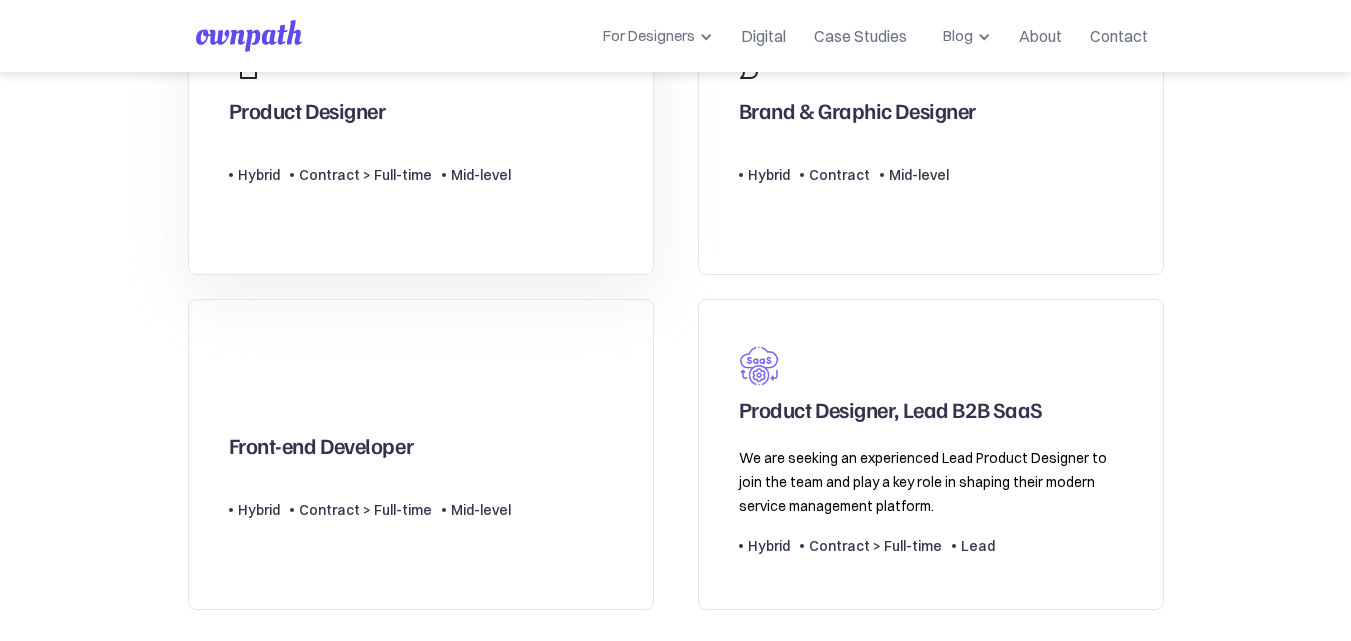 scroll, scrollTop: 800, scrollLeft: 0, axis: vertical 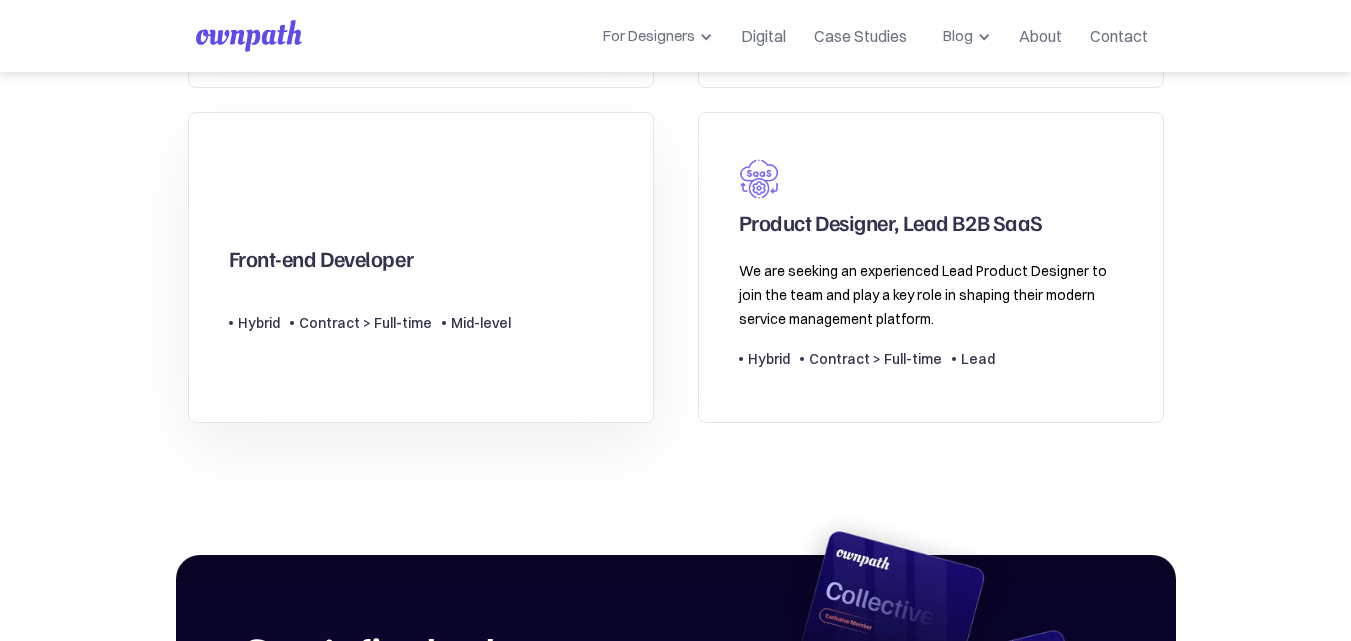 click on "Front-end Developer" at bounding box center [321, 263] 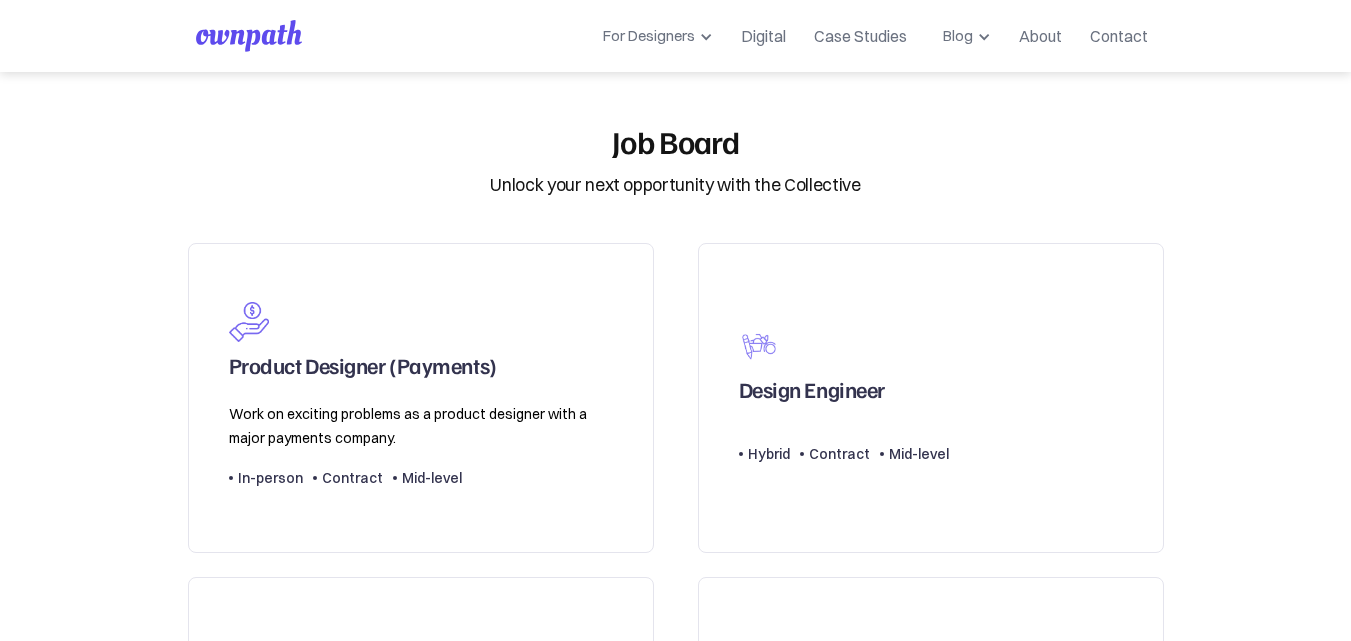 scroll, scrollTop: 800, scrollLeft: 0, axis: vertical 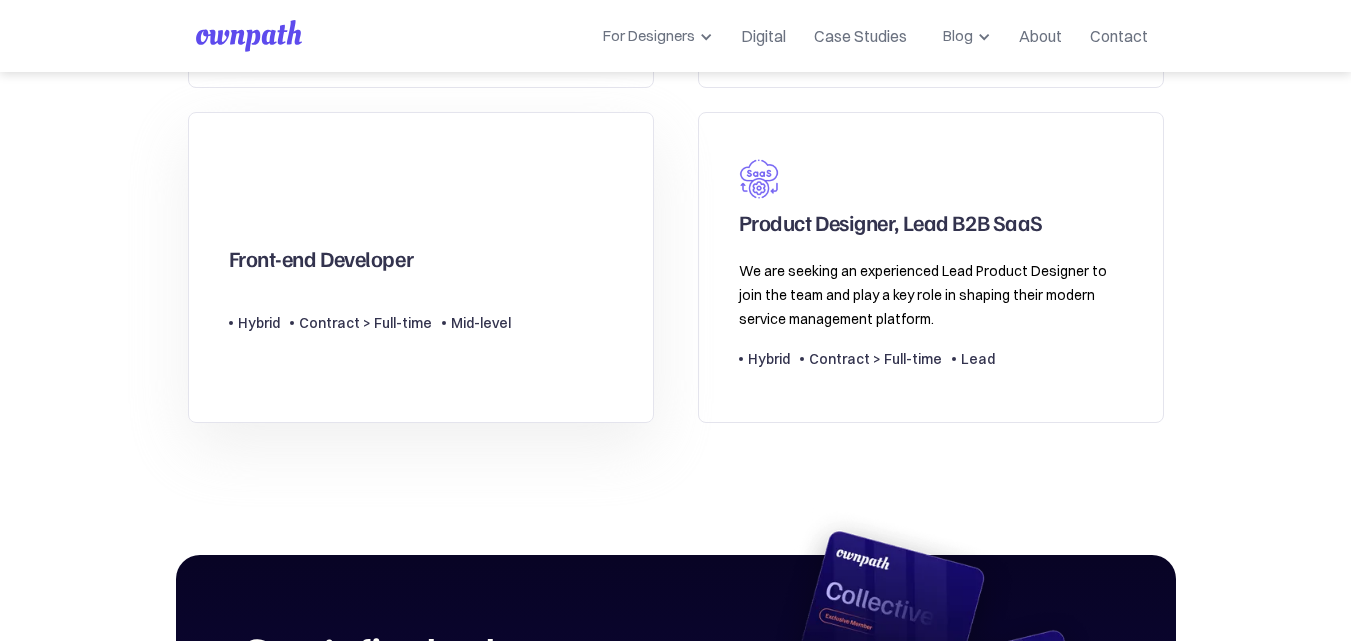 click on "Mid-level" at bounding box center (481, 323) 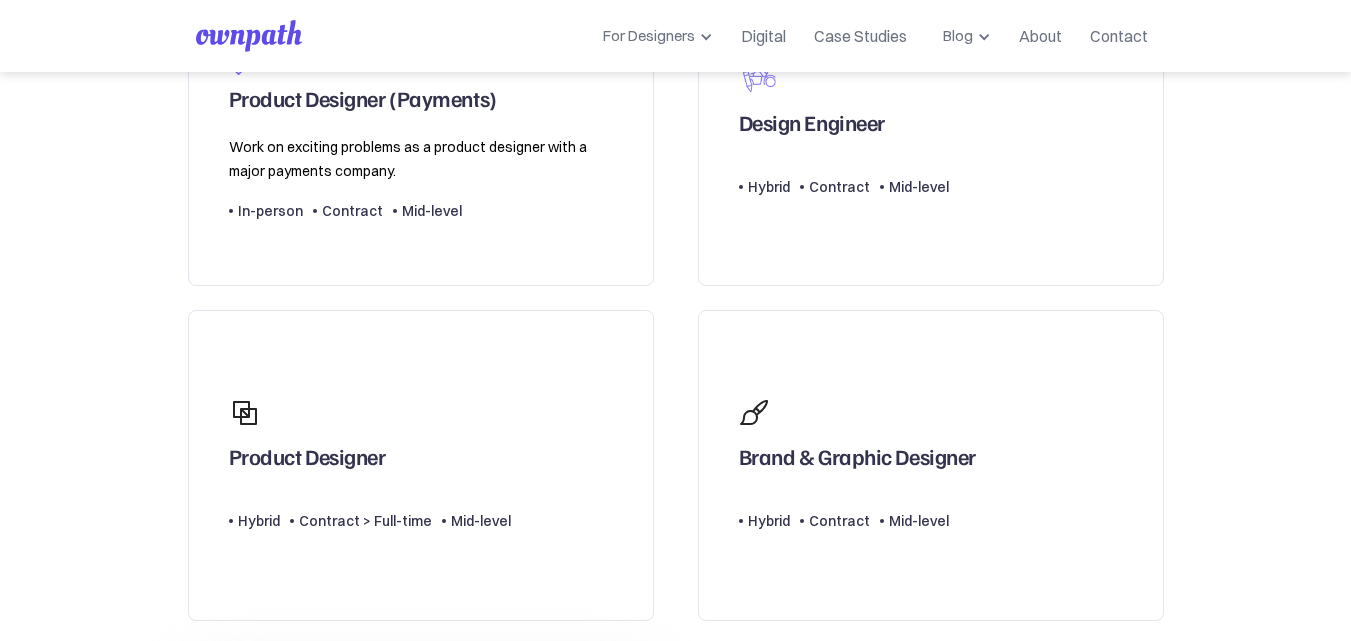 scroll, scrollTop: 0, scrollLeft: 0, axis: both 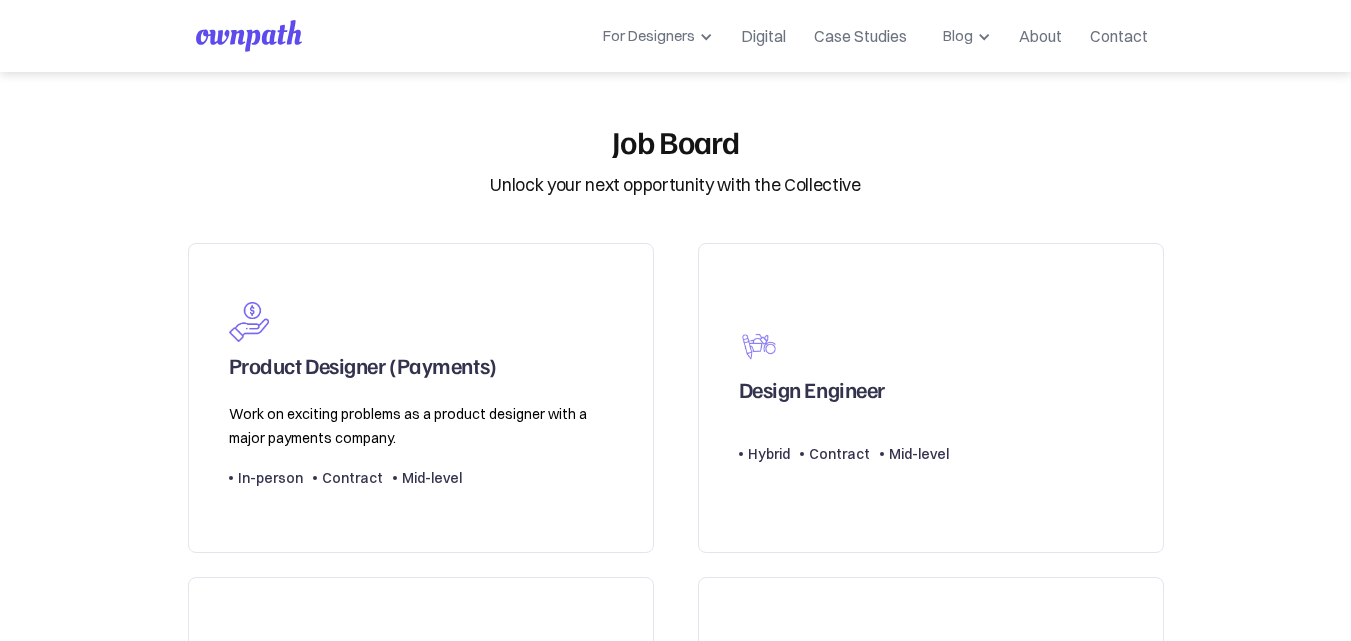 click on "Unlock your next opportunity with the Collective" at bounding box center (675, 185) 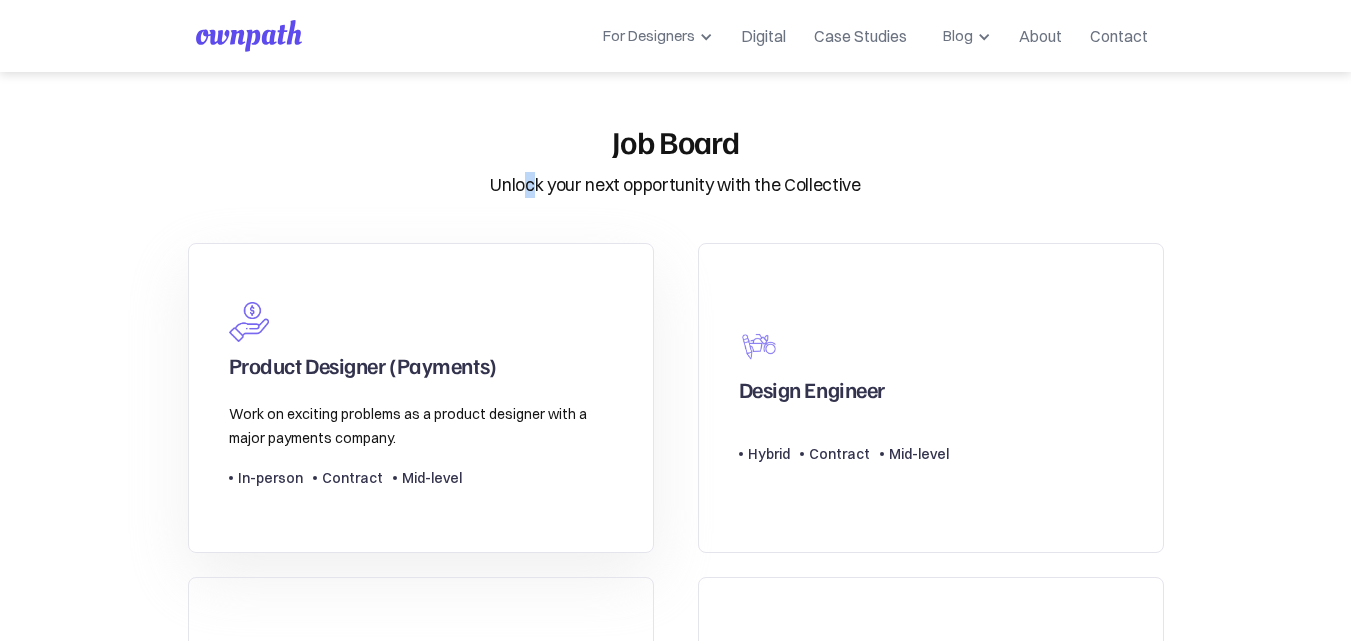 click on "Product Designer (Payments)" at bounding box center (363, 370) 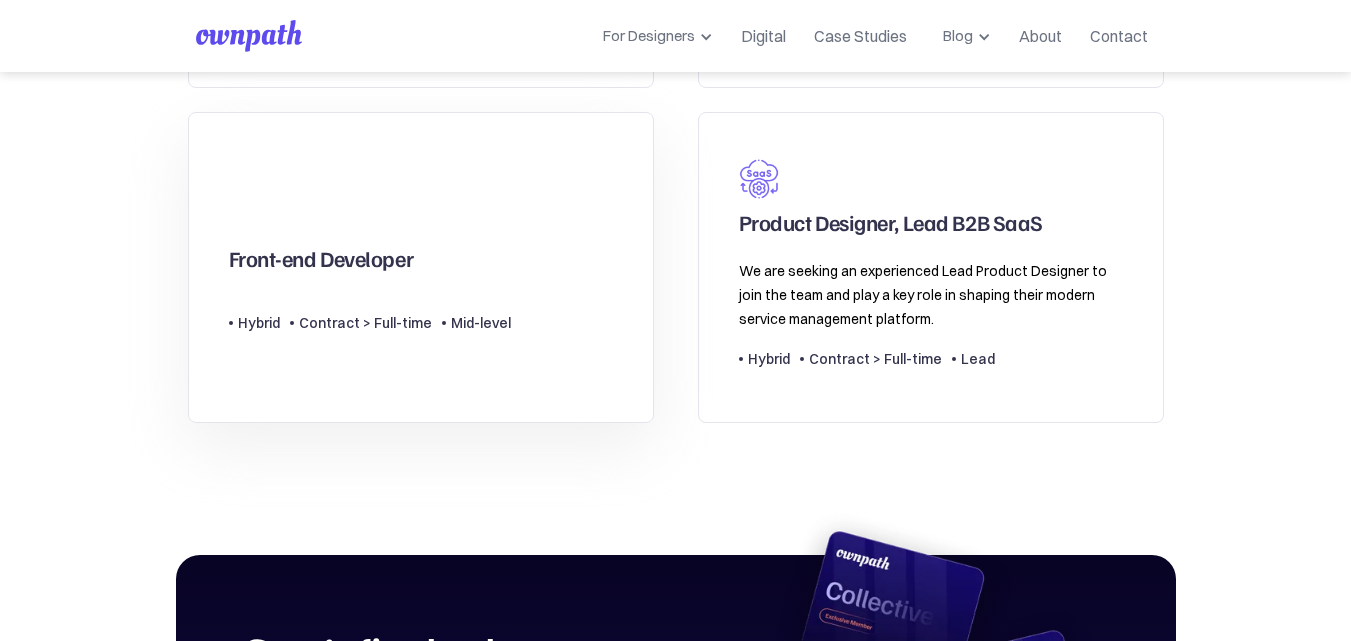 click on "Front-end Developer" at bounding box center (321, 263) 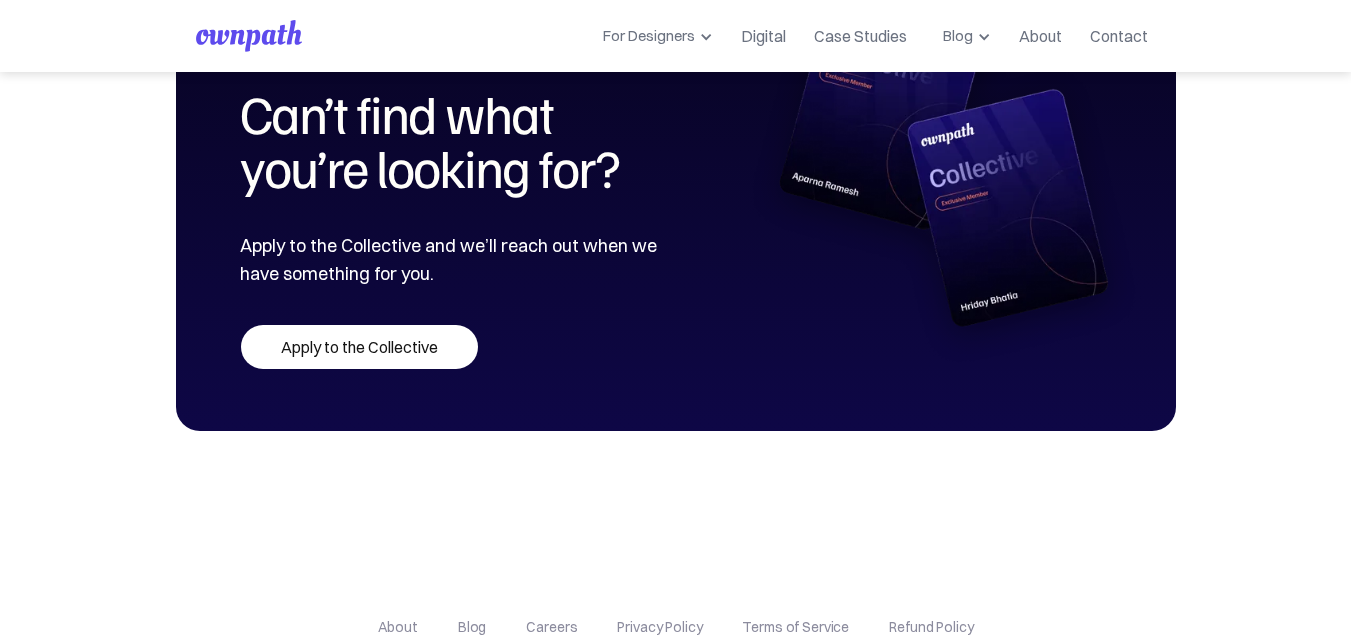 scroll, scrollTop: 1512, scrollLeft: 0, axis: vertical 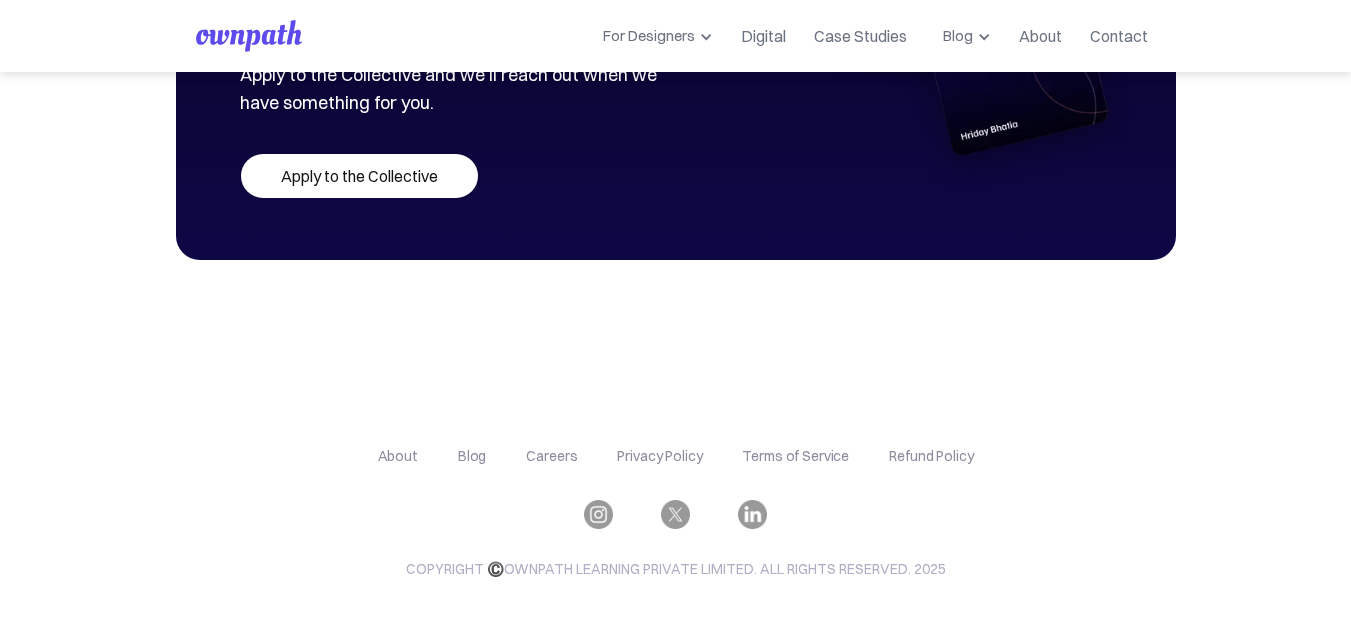 click on "Can’t find what you’re looking for?  Apply to the Collective and we’ll reach out when we have something for you. Apply to the Collective" at bounding box center (676, 51) 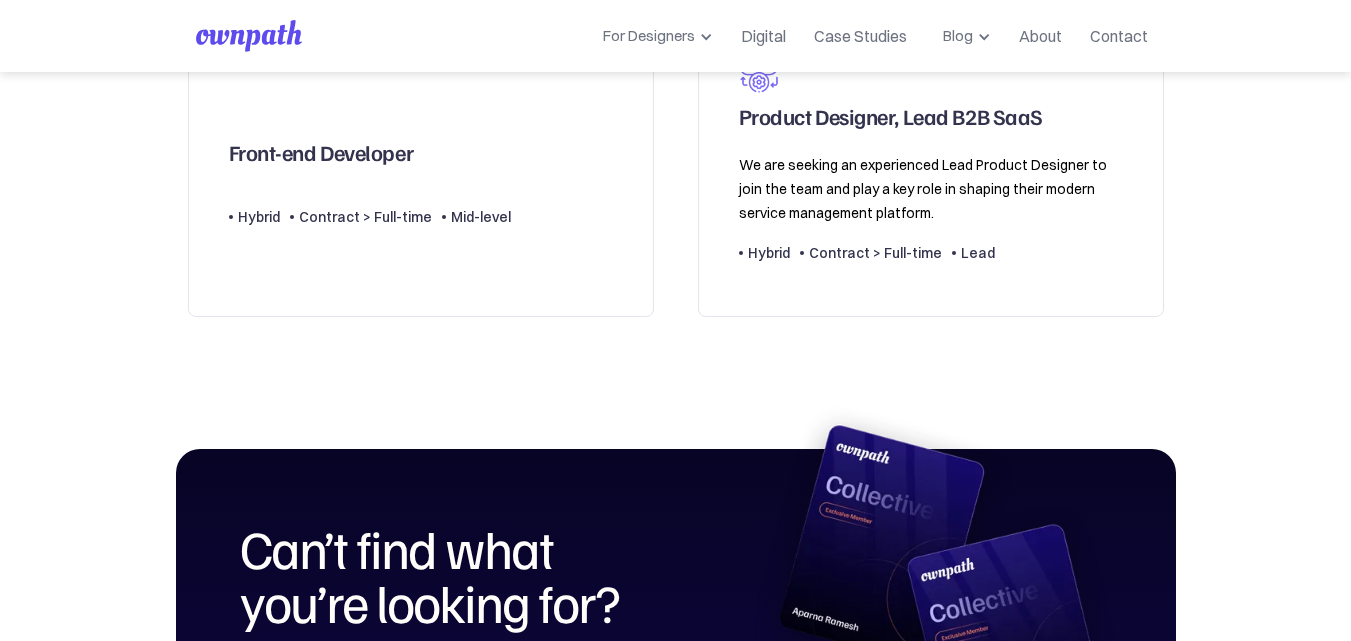 scroll, scrollTop: 845, scrollLeft: 0, axis: vertical 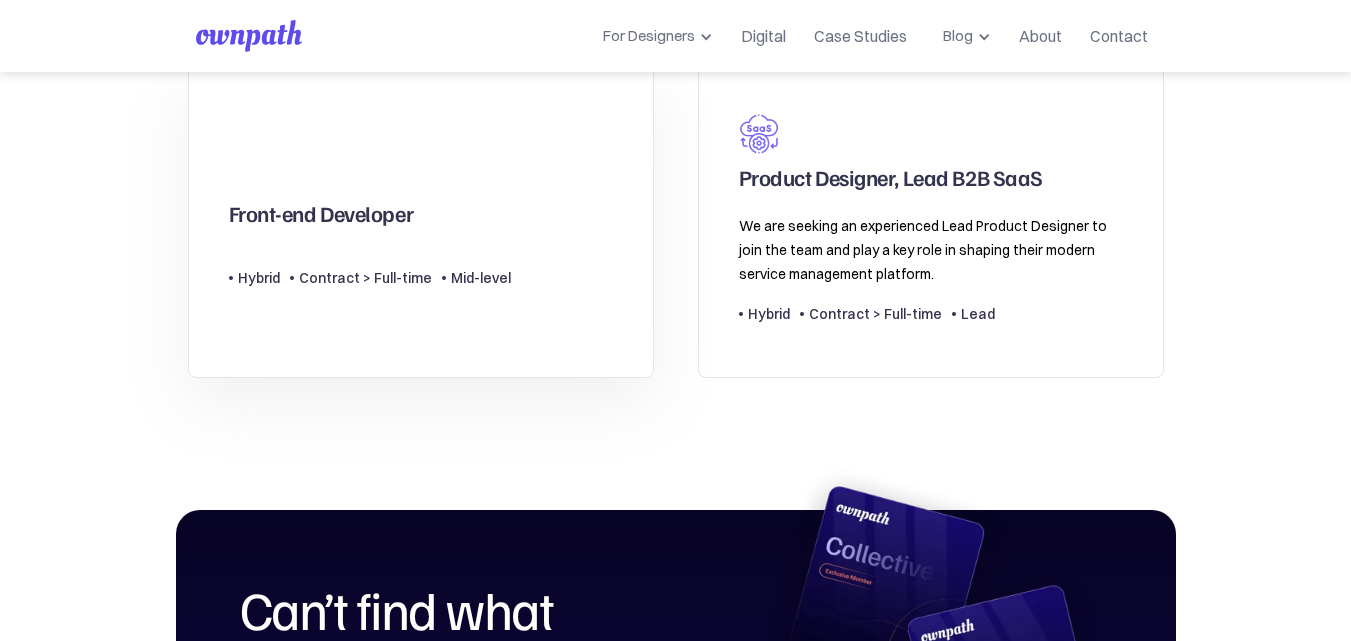 click on "Contract > Full-time" at bounding box center (365, 278) 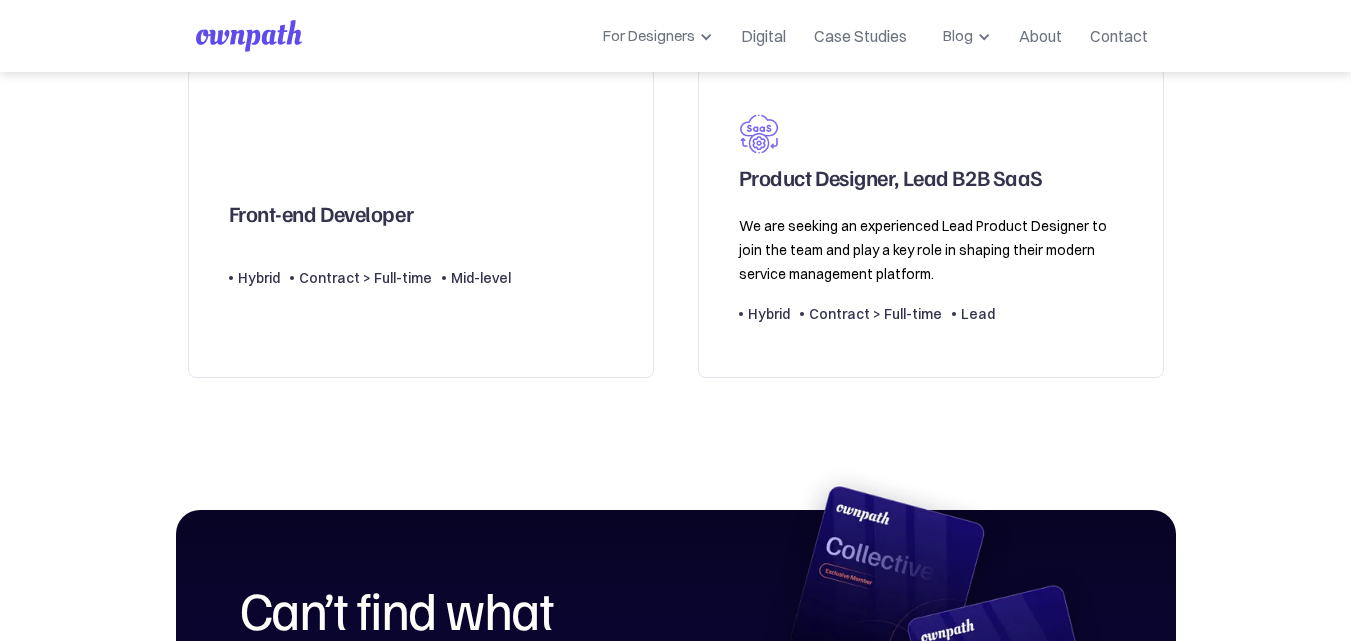 click on "Front-end Developer Type Level Hybrid Contract > Full-time Mid-level" at bounding box center [421, 222] 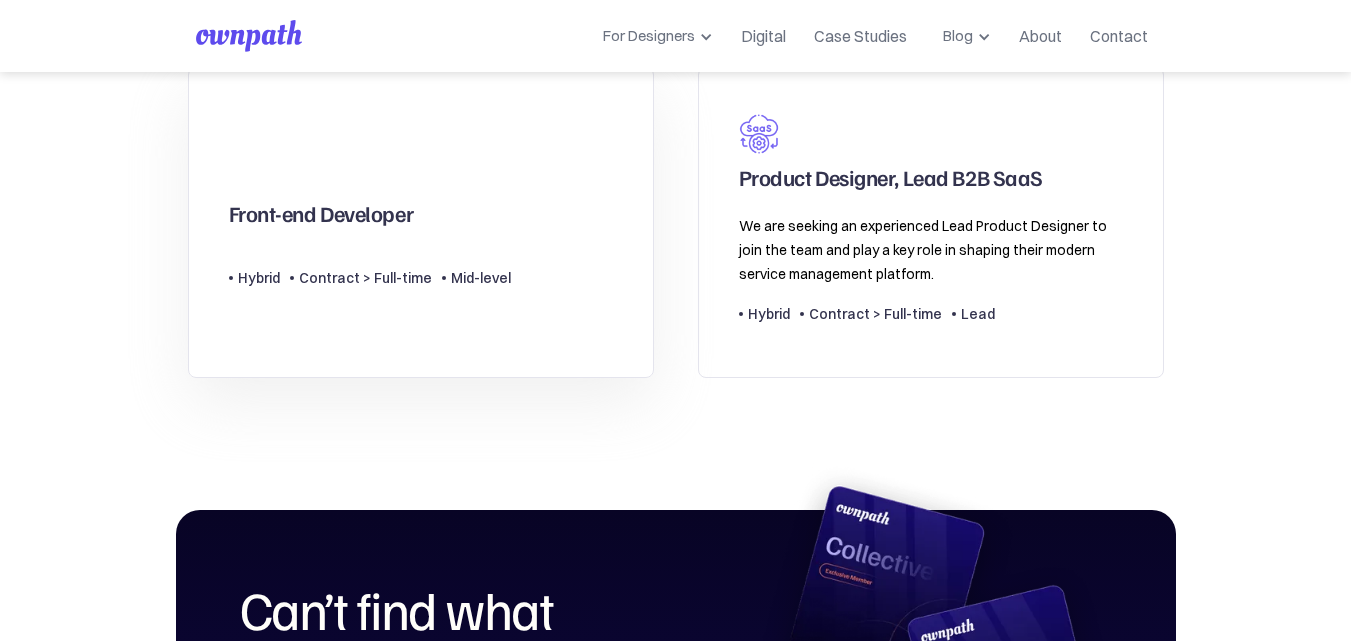 click on "Front-end Developer" at bounding box center (321, 218) 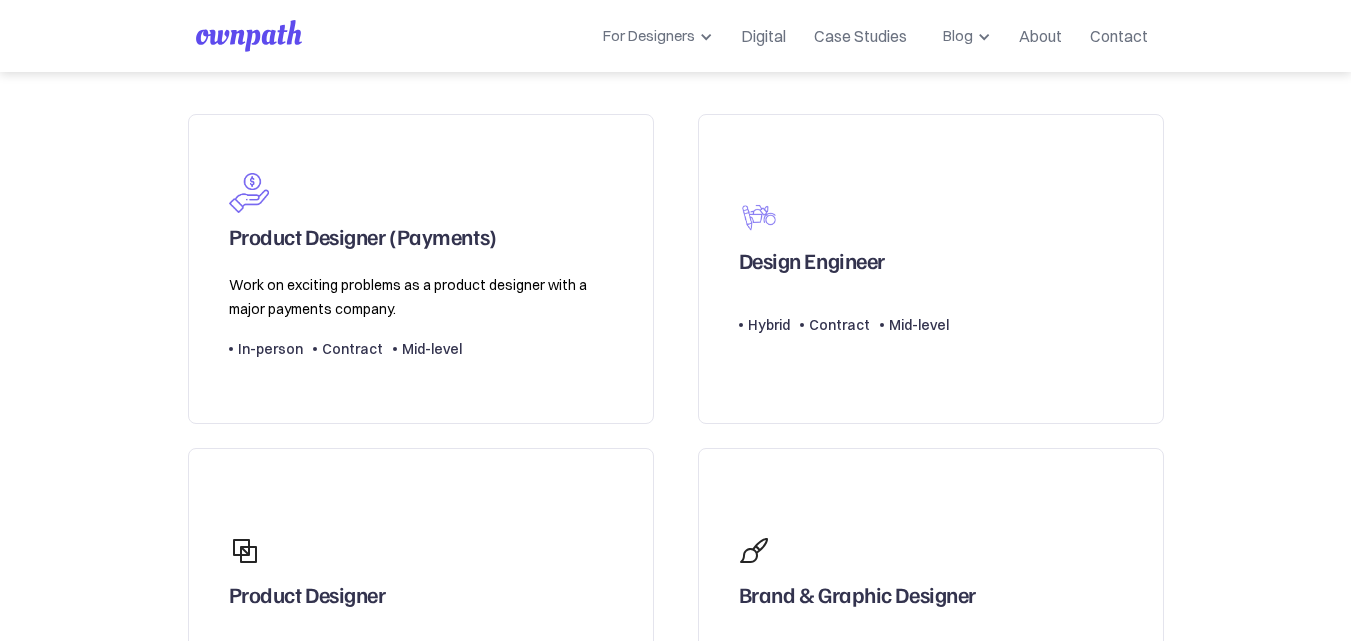 scroll, scrollTop: 0, scrollLeft: 0, axis: both 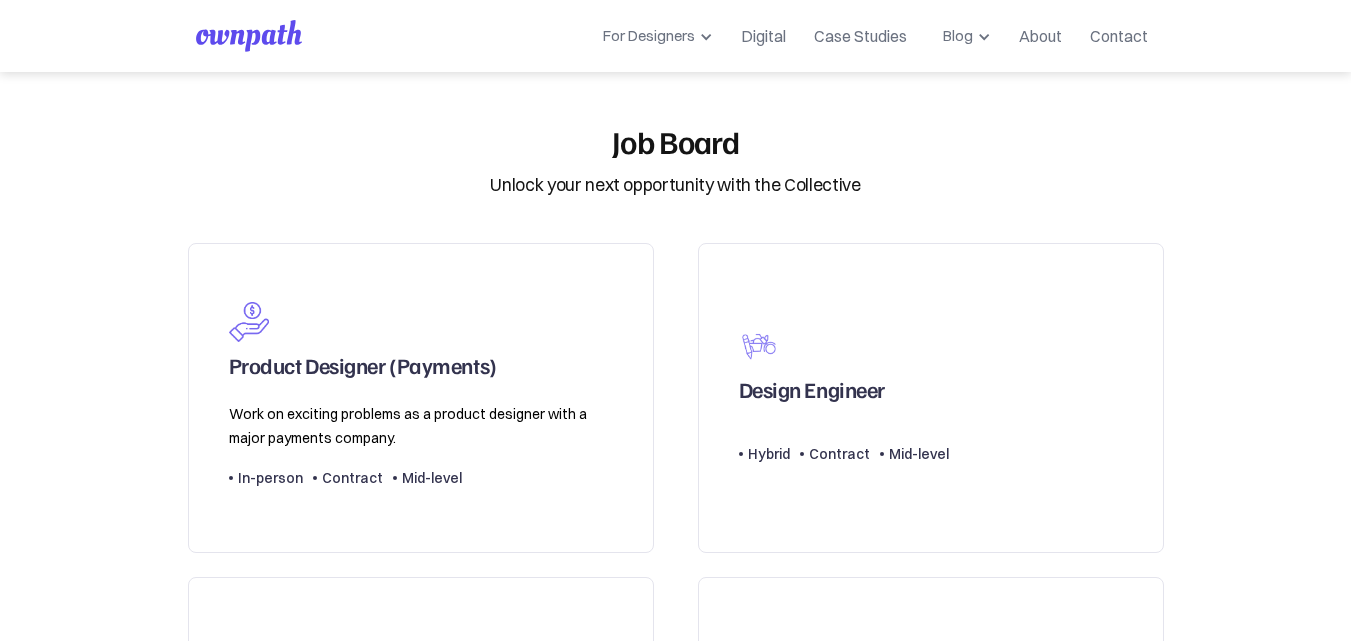 click on "Unlock your next opportunity with the Collective" at bounding box center [675, 185] 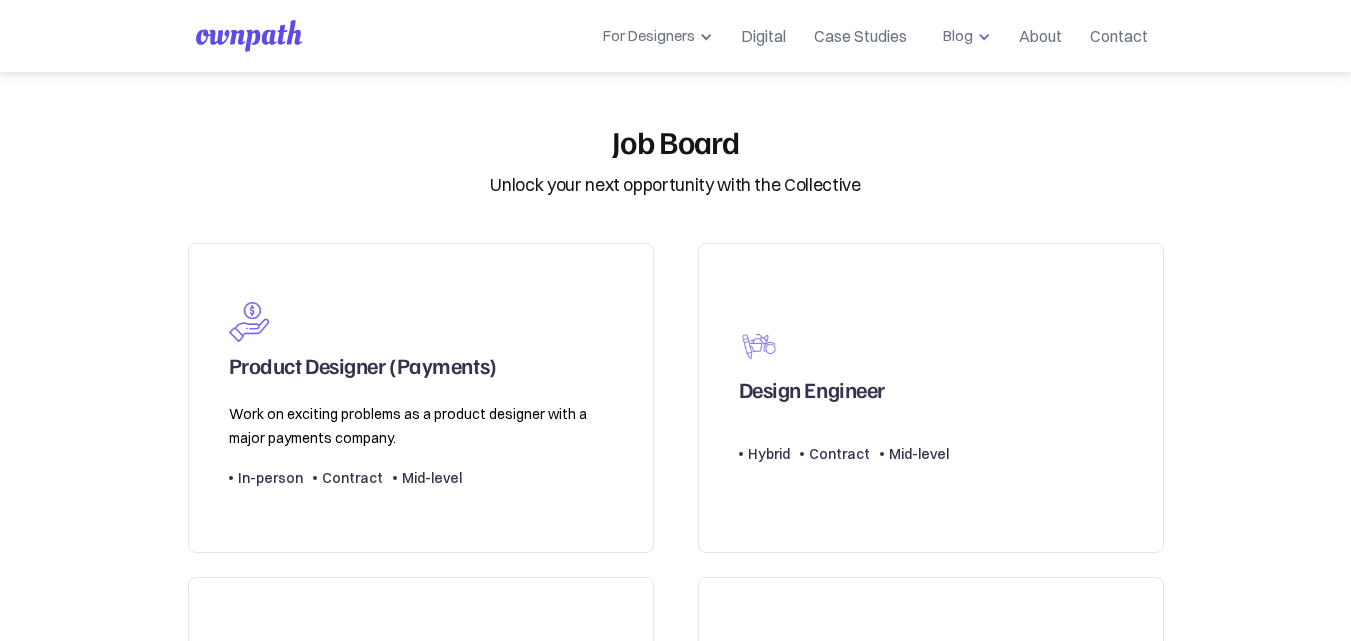 click at bounding box center (984, 37) 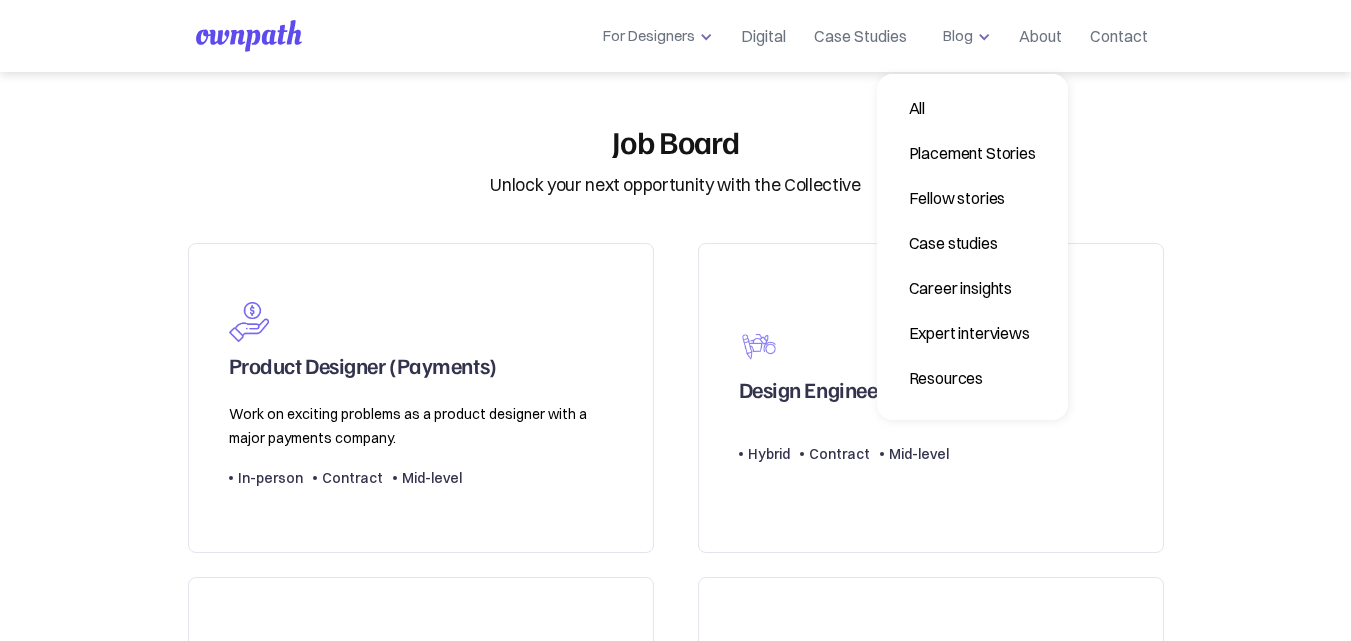 click at bounding box center [706, 37] 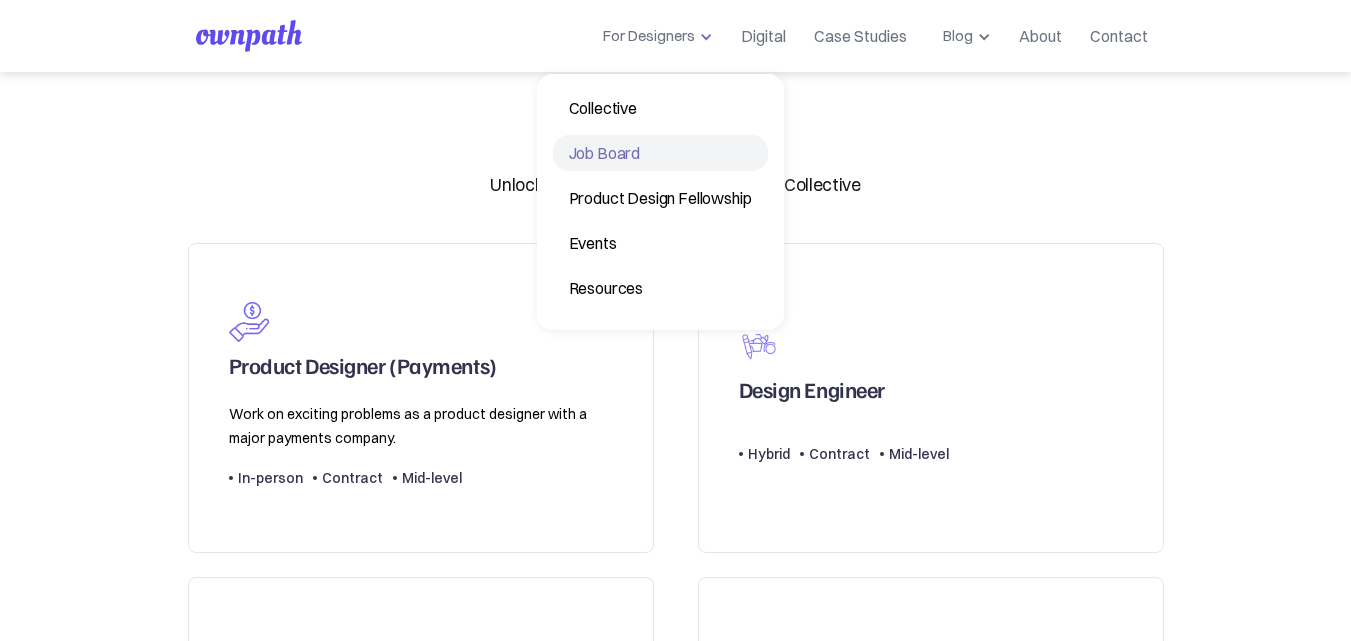 click on "Job Board" at bounding box center (660, 153) 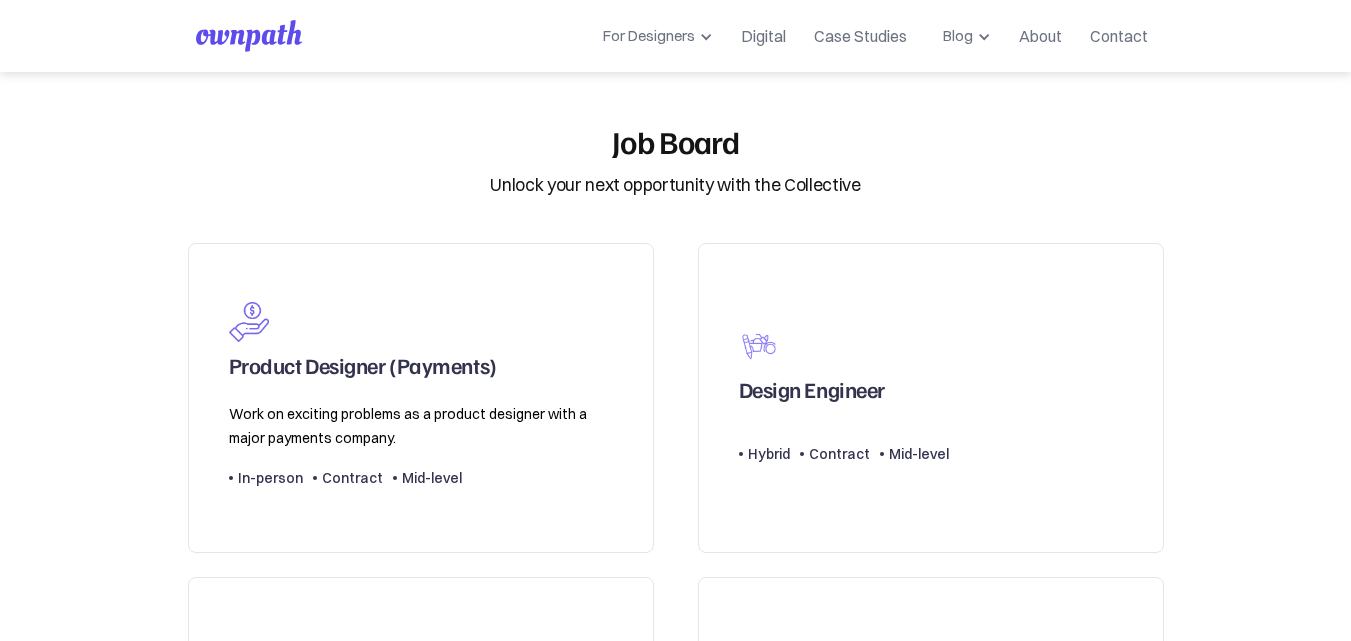 scroll, scrollTop: 0, scrollLeft: 0, axis: both 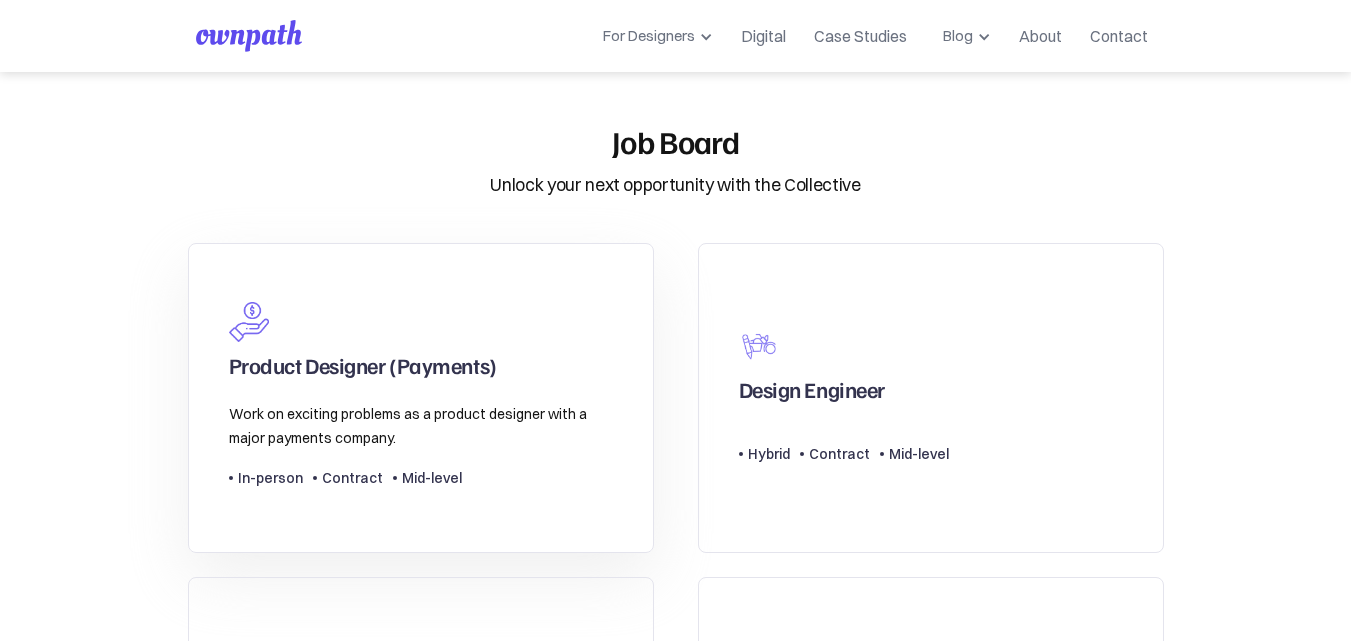 click on "Product Designer (Payments) Work on exciting problems as a product designer with a major payments company. Type Level In-person Contract Mid-level" at bounding box center (421, 398) 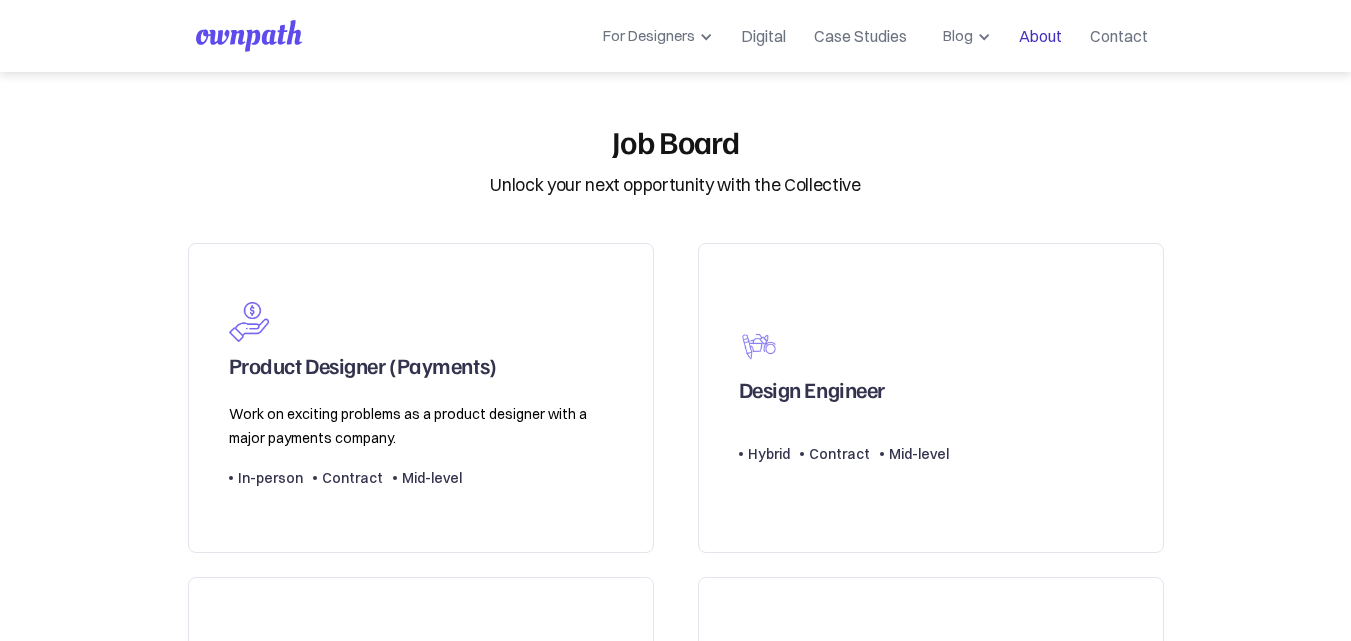 click on "About" at bounding box center [1040, 36] 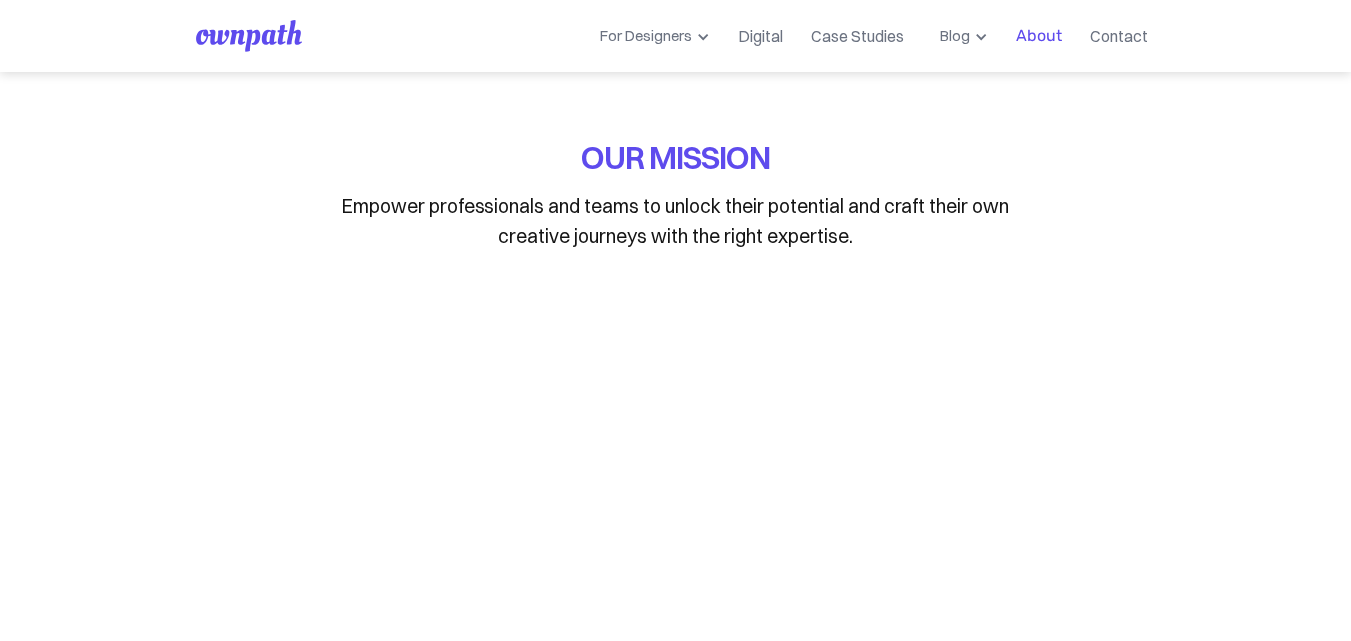 scroll, scrollTop: 0, scrollLeft: 0, axis: both 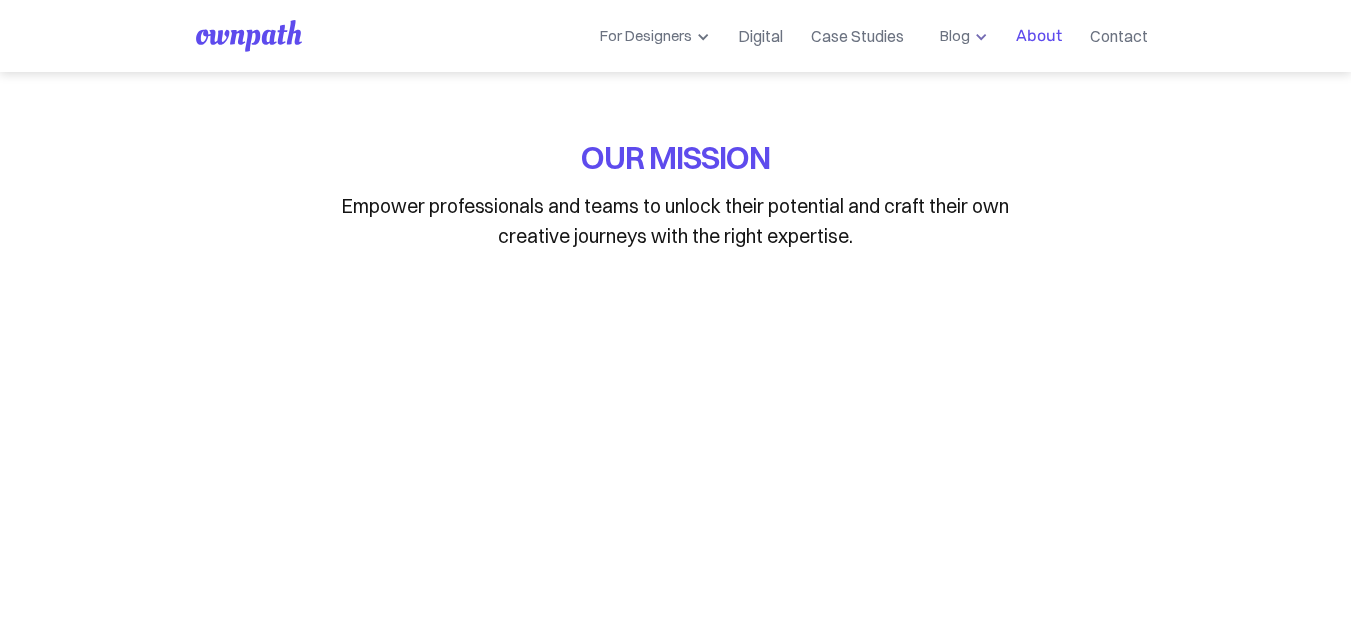 click on "Blog" at bounding box center [960, 36] 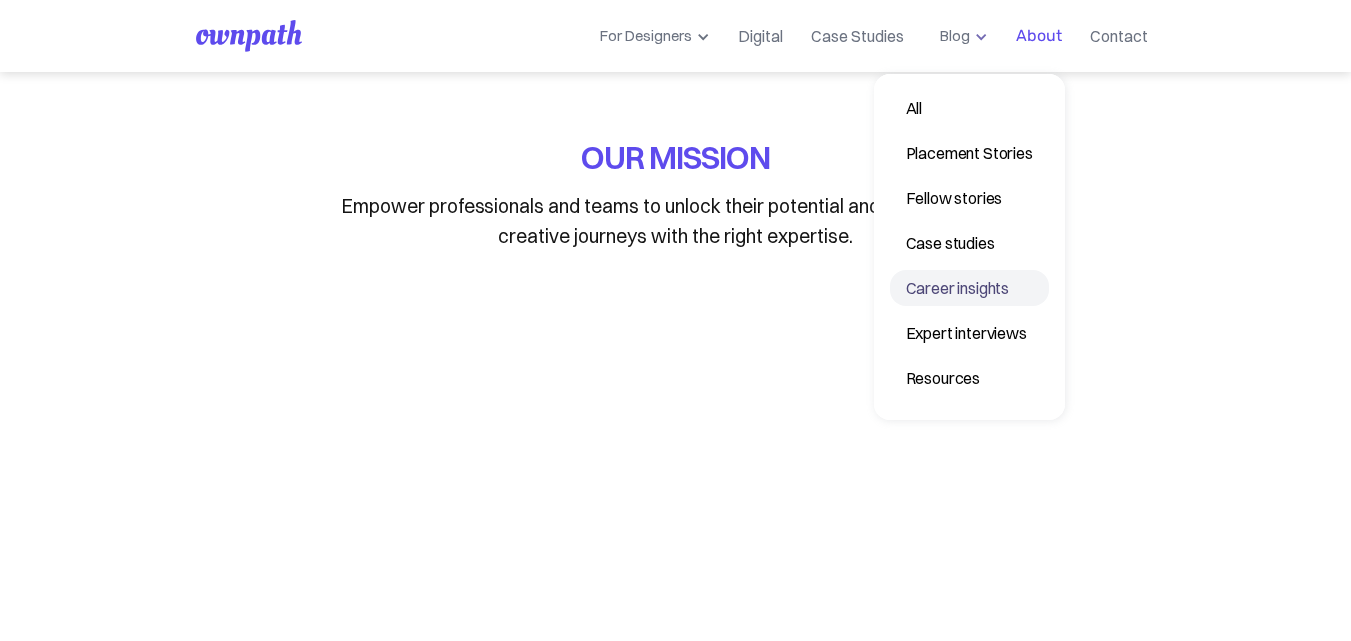click on "Career insights" at bounding box center [969, 288] 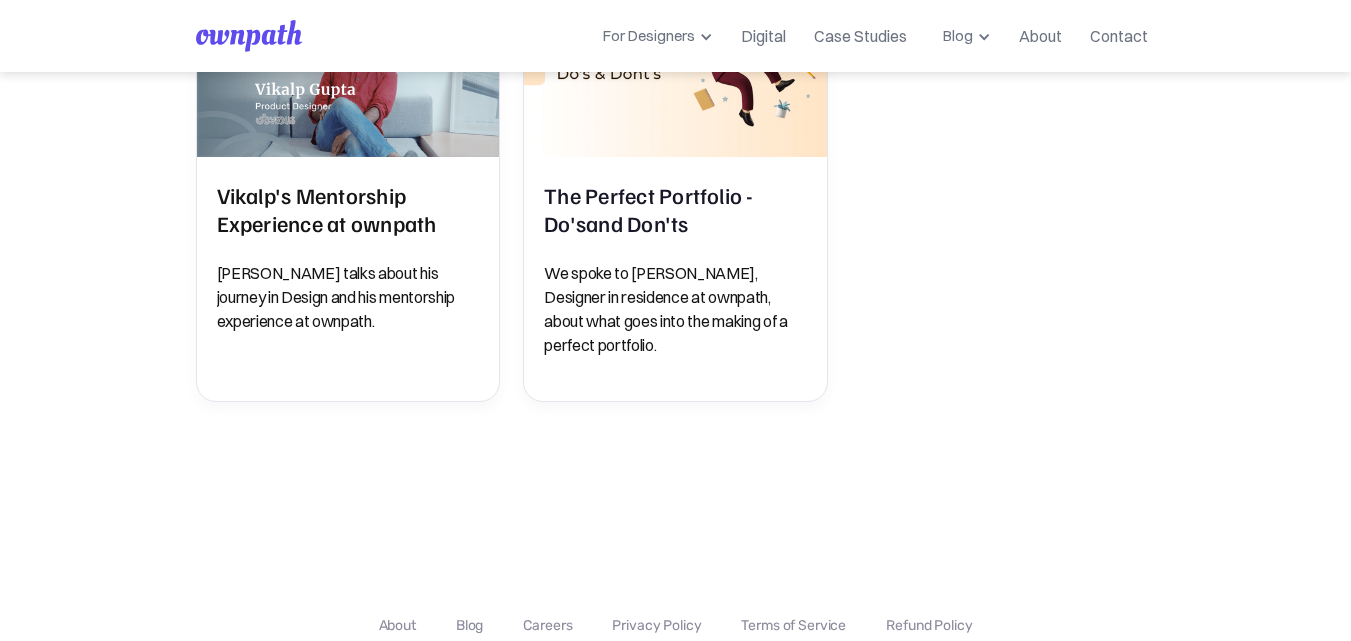scroll, scrollTop: 0, scrollLeft: 0, axis: both 